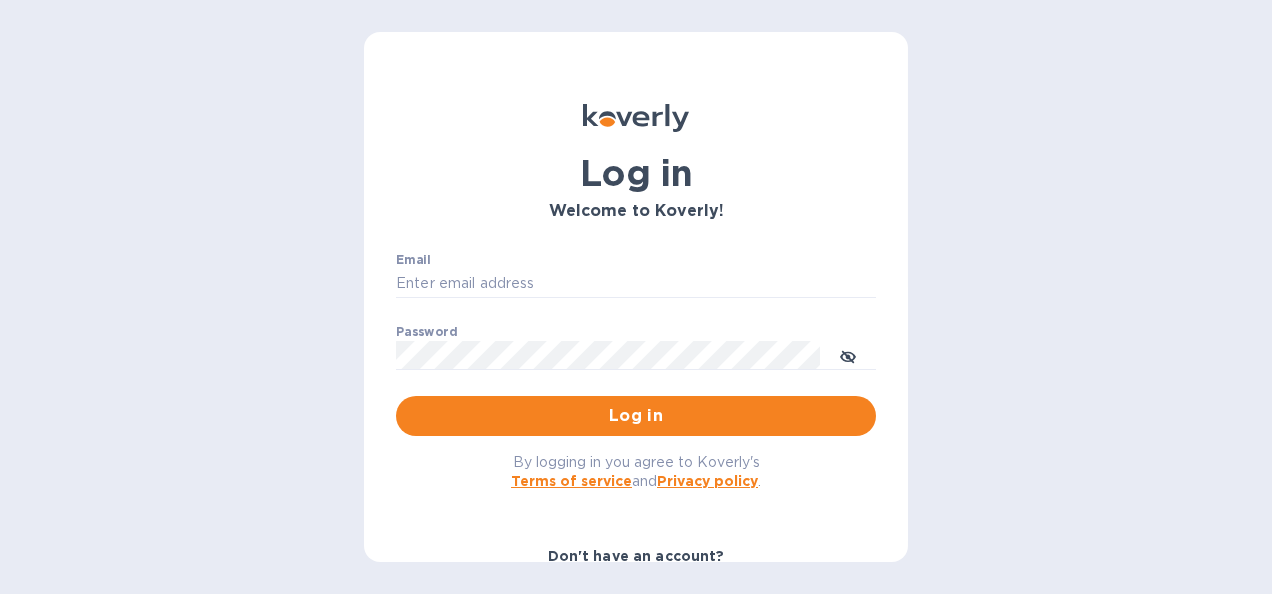 scroll, scrollTop: 0, scrollLeft: 0, axis: both 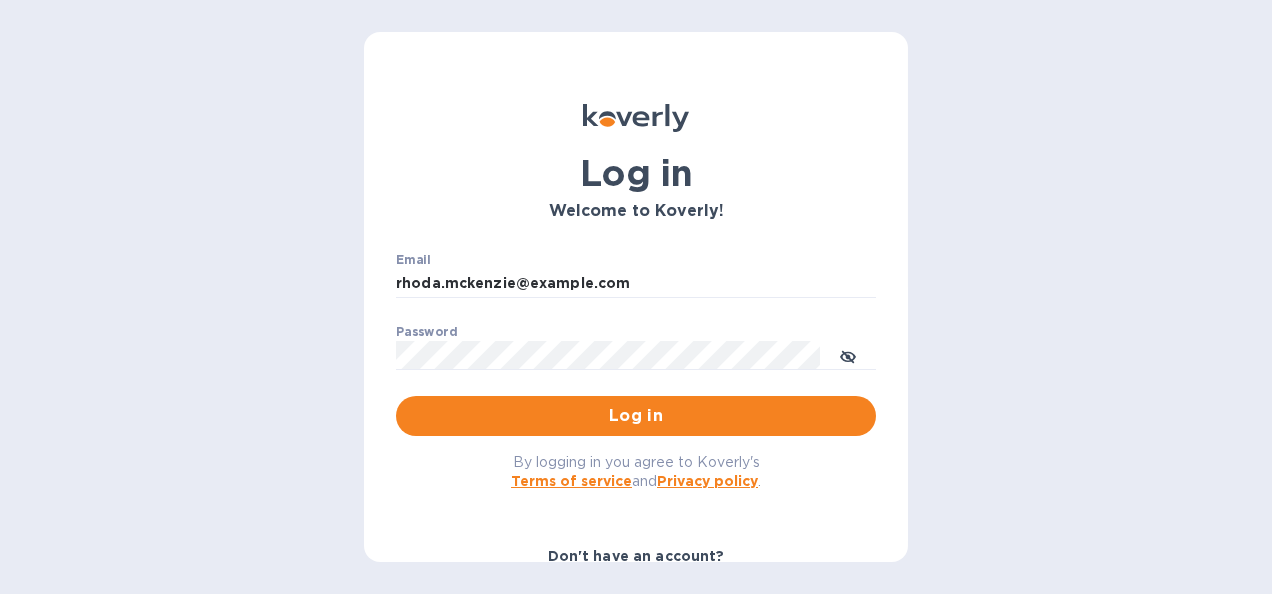 click on "Log in" at bounding box center (636, 416) 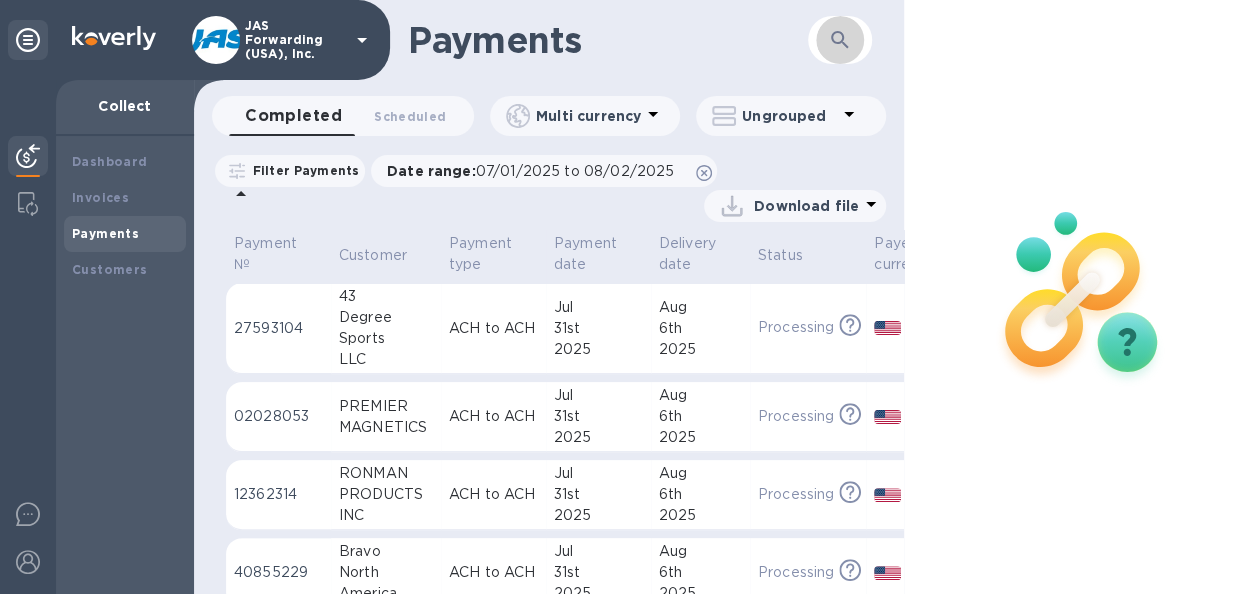 click 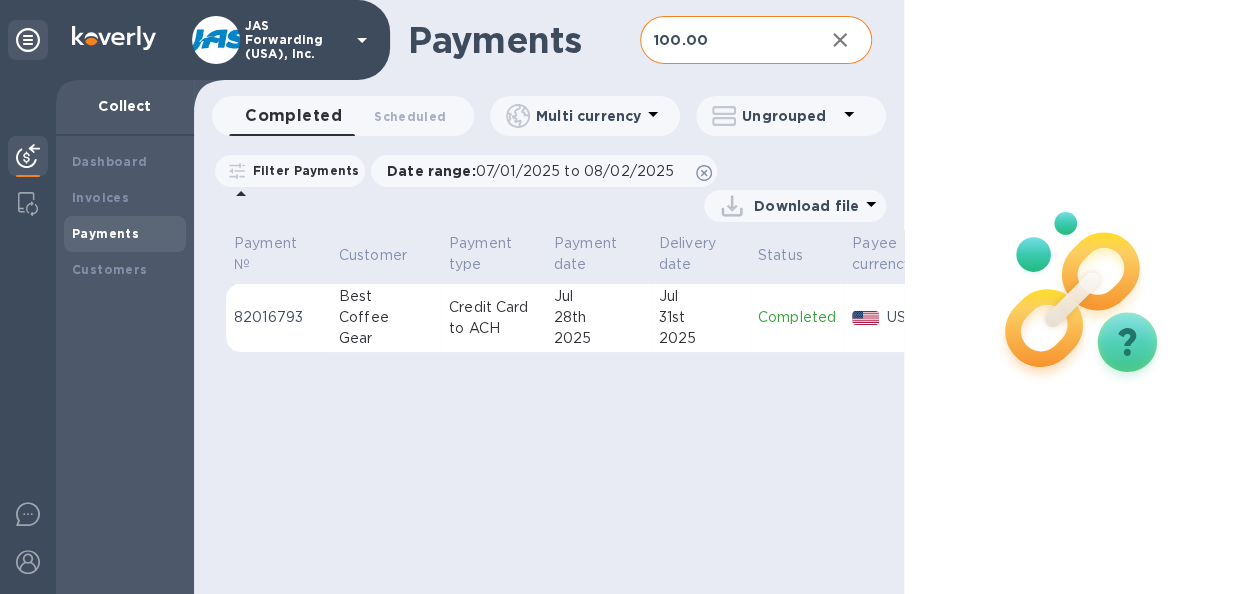 click on "2025" at bounding box center (598, 338) 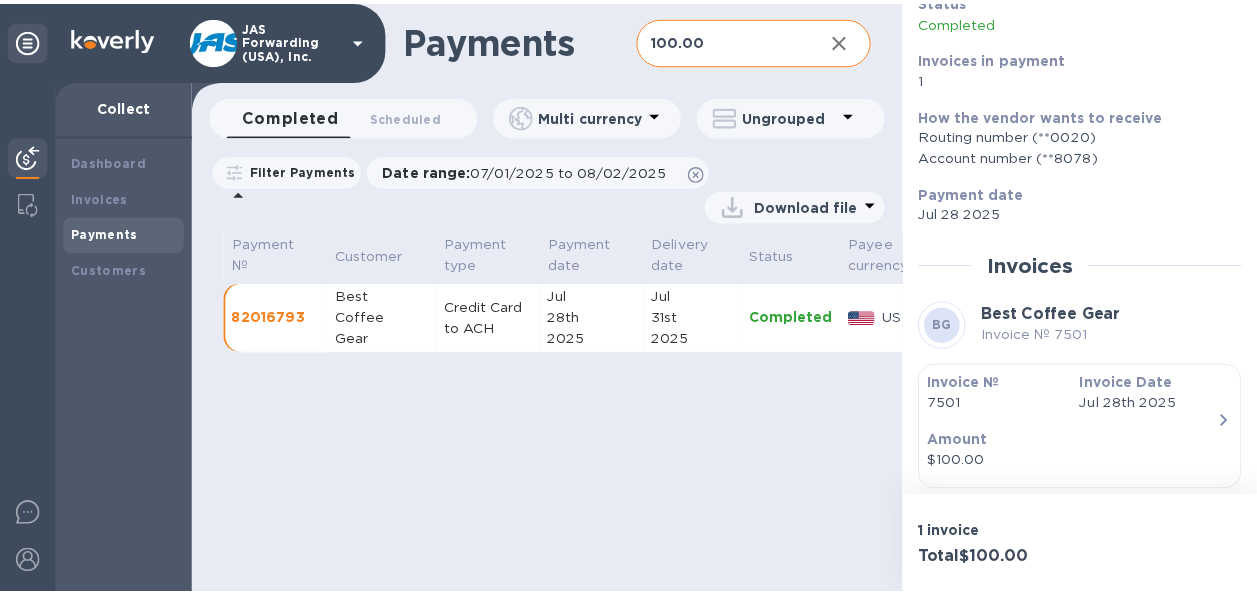scroll, scrollTop: 292, scrollLeft: 0, axis: vertical 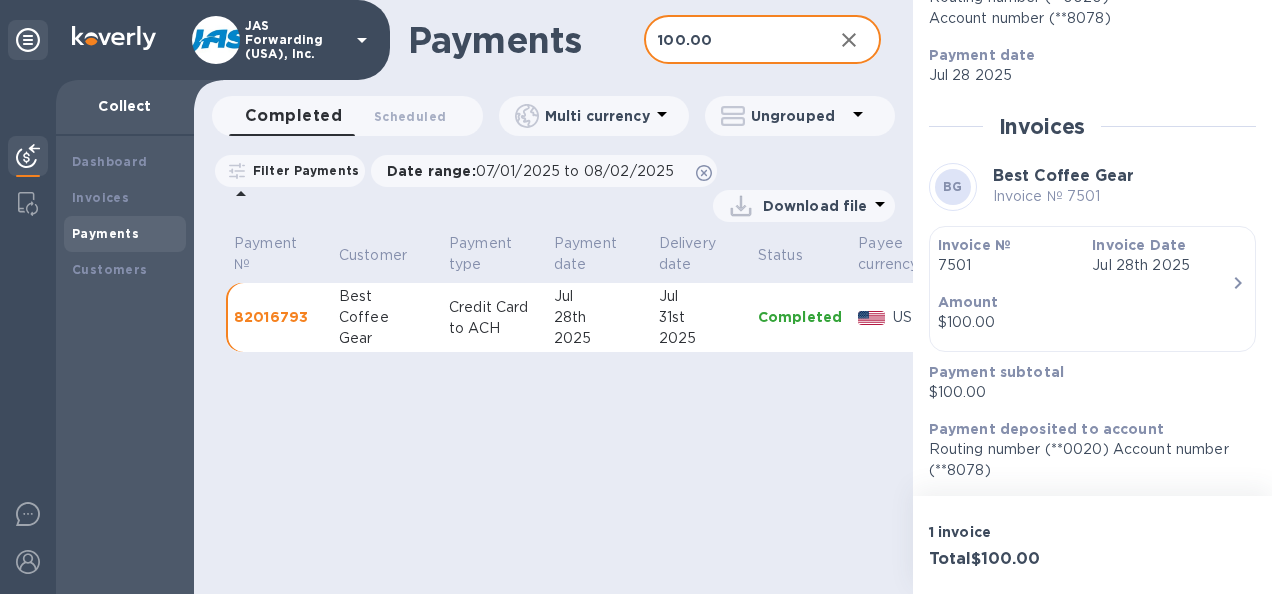 drag, startPoint x: 763, startPoint y: 51, endPoint x: 586, endPoint y: 51, distance: 177 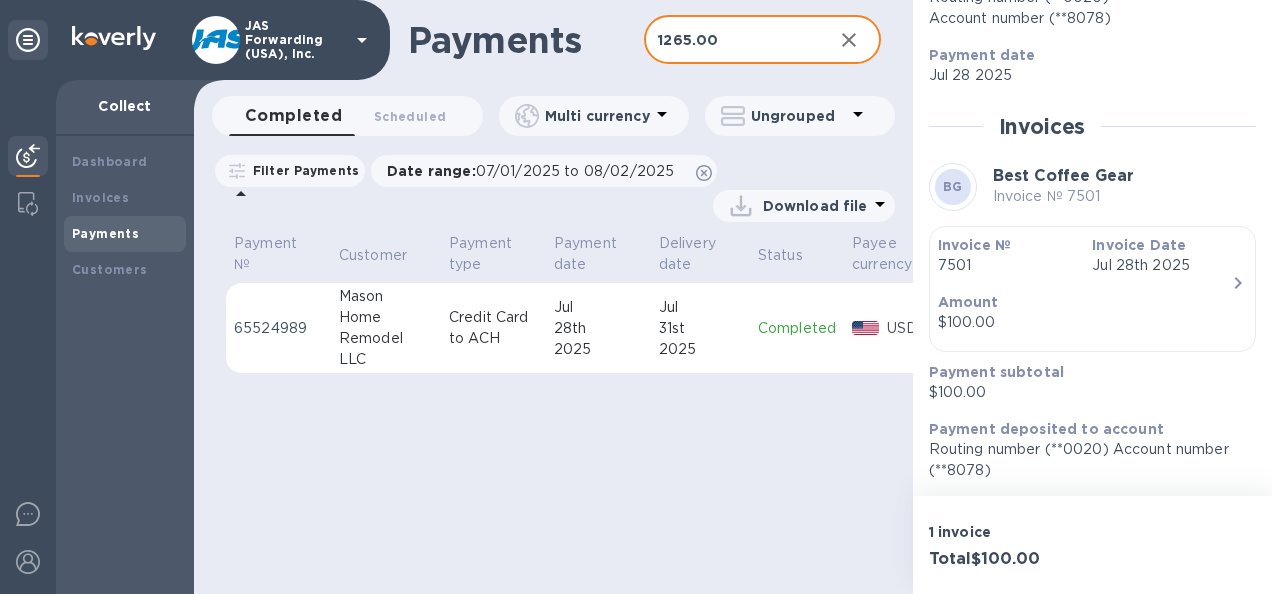 click on "28th" at bounding box center [598, 328] 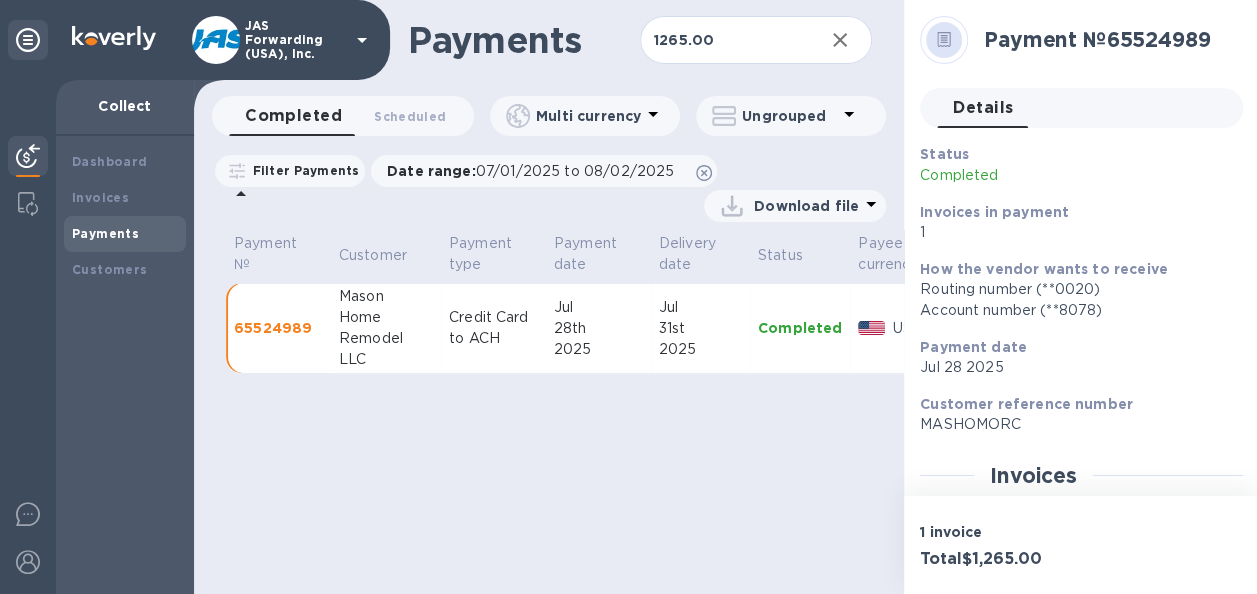 scroll, scrollTop: 349, scrollLeft: 0, axis: vertical 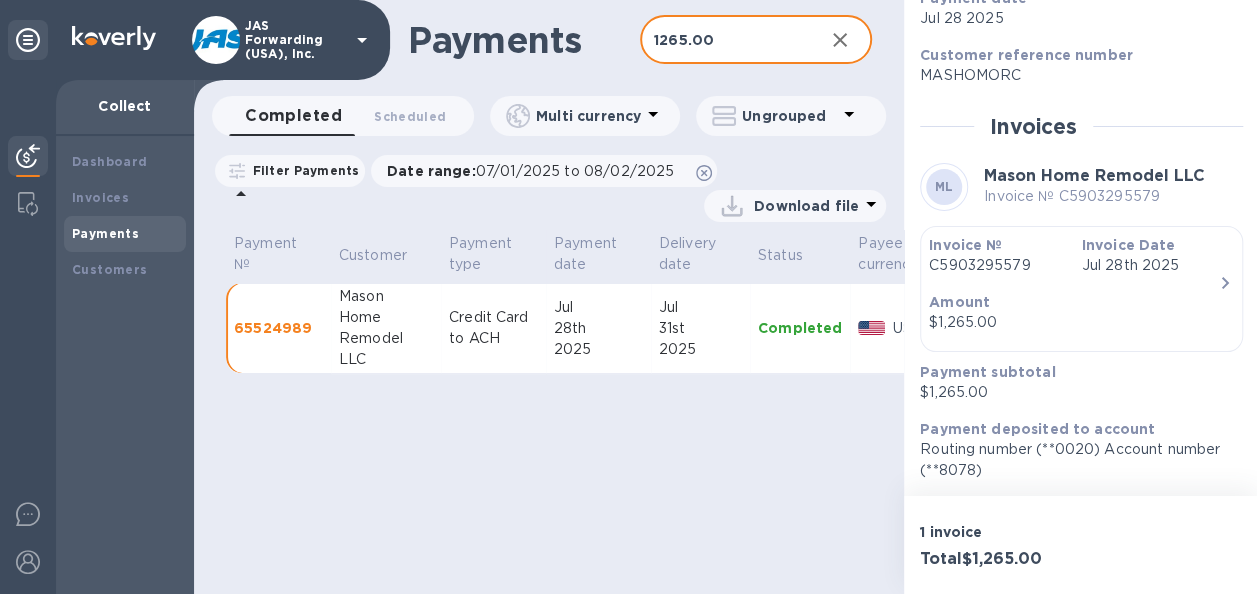 drag, startPoint x: 743, startPoint y: 37, endPoint x: 550, endPoint y: 39, distance: 193.01036 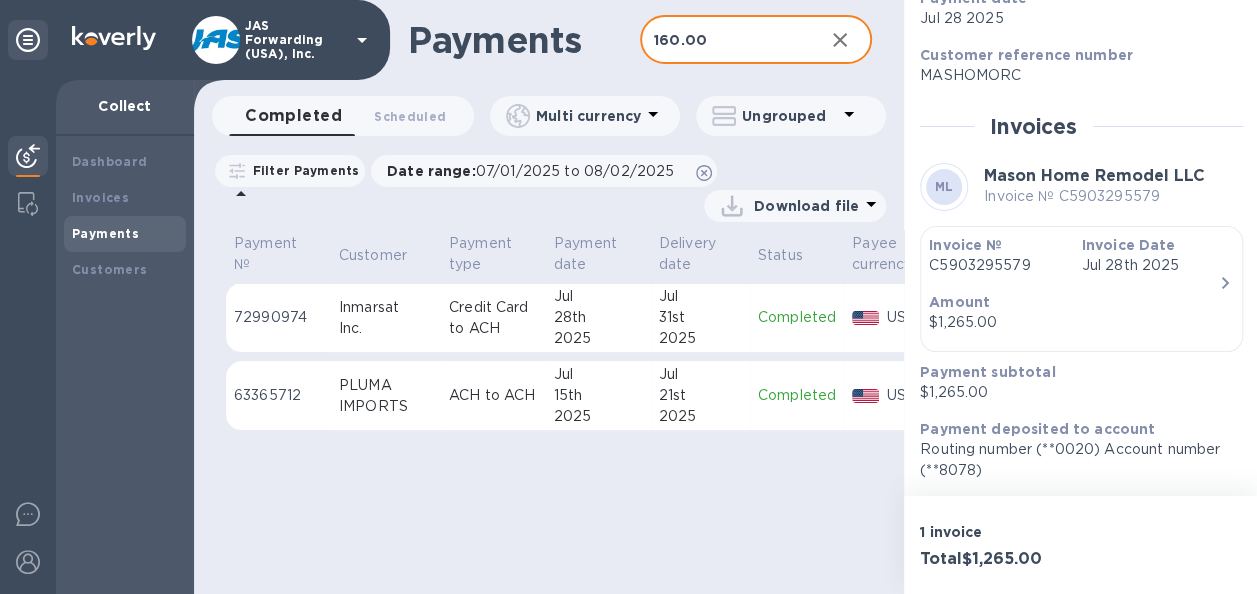 click on "28th" at bounding box center [598, 317] 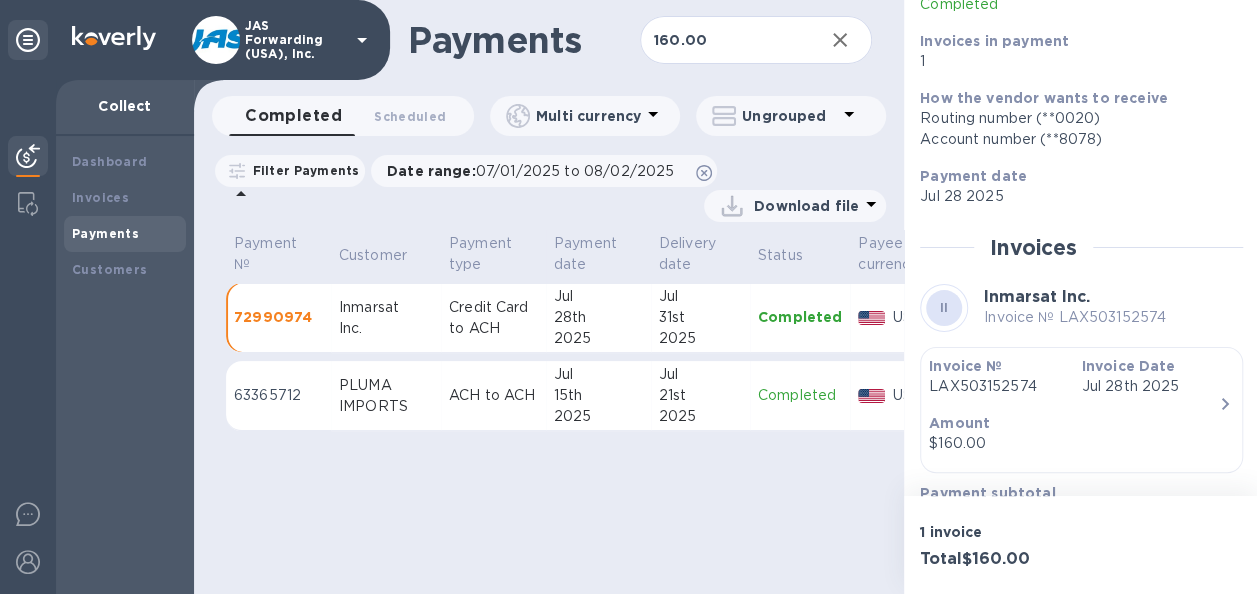 scroll, scrollTop: 292, scrollLeft: 0, axis: vertical 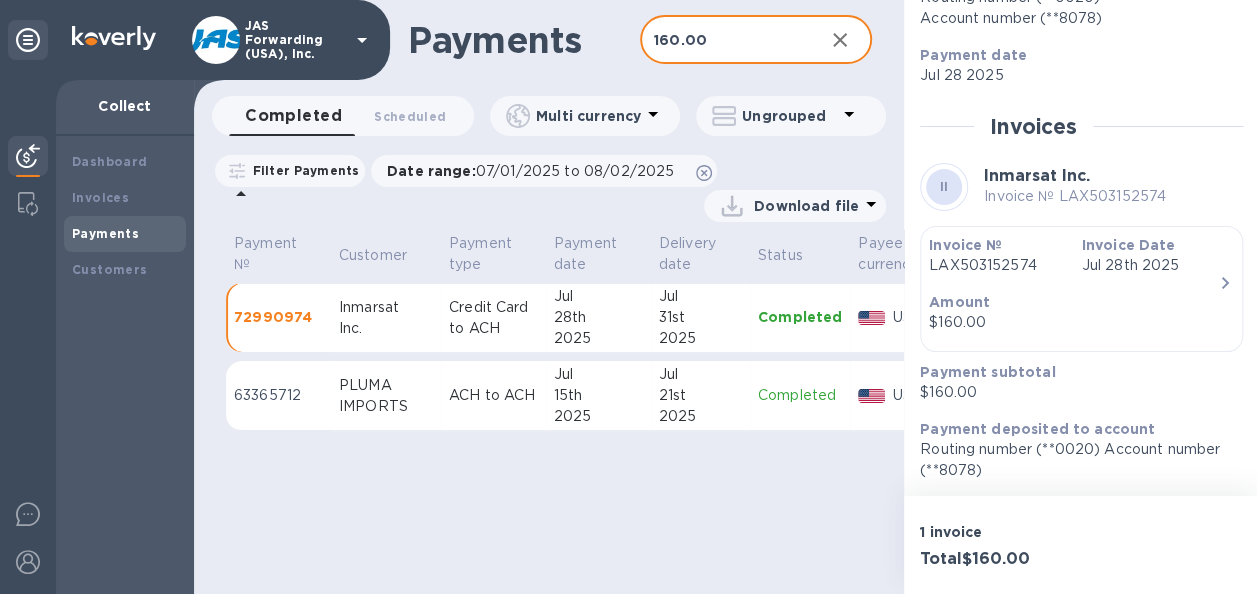 drag, startPoint x: 716, startPoint y: 44, endPoint x: 544, endPoint y: 38, distance: 172.10461 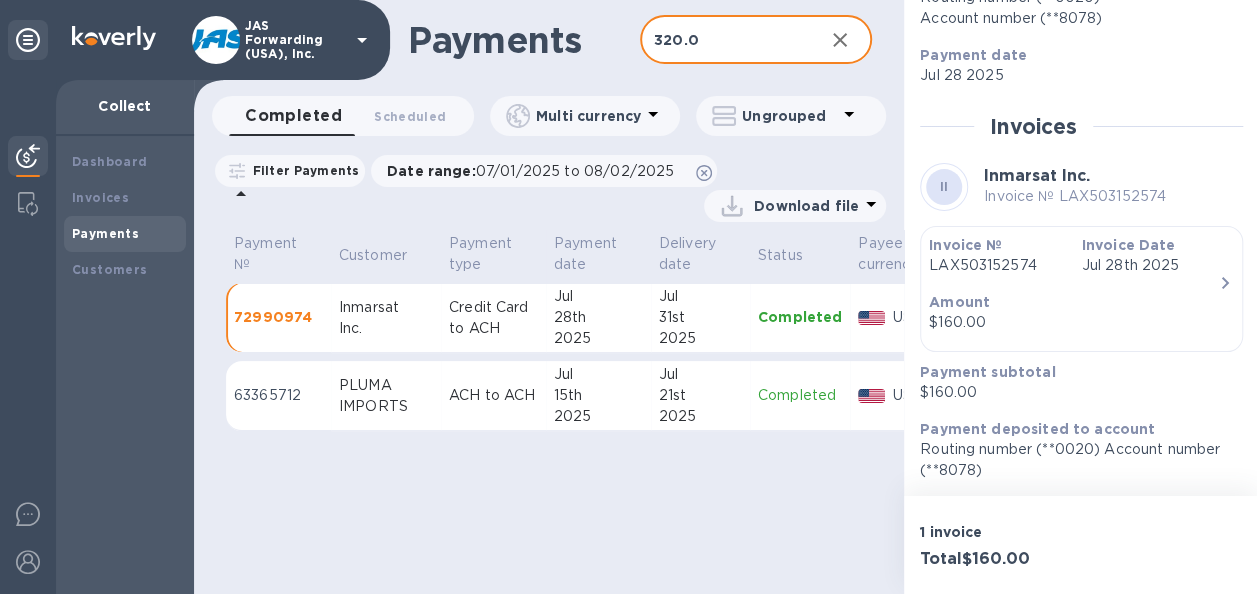 type on "320.0" 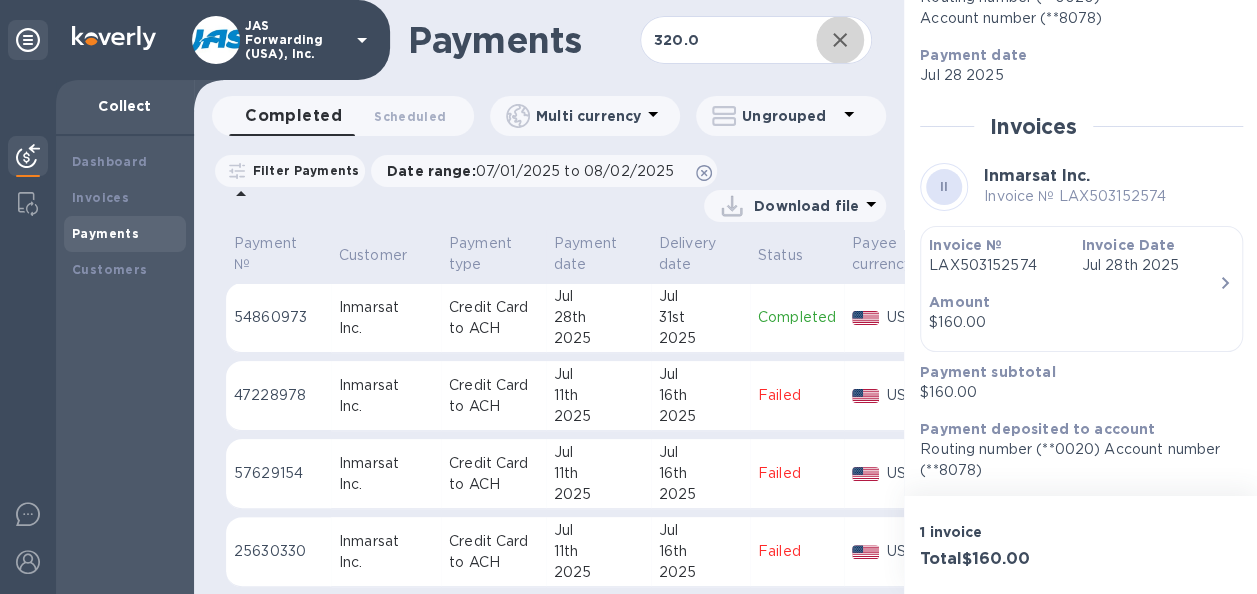 click on "Jul 28th 2025" at bounding box center [598, 318] 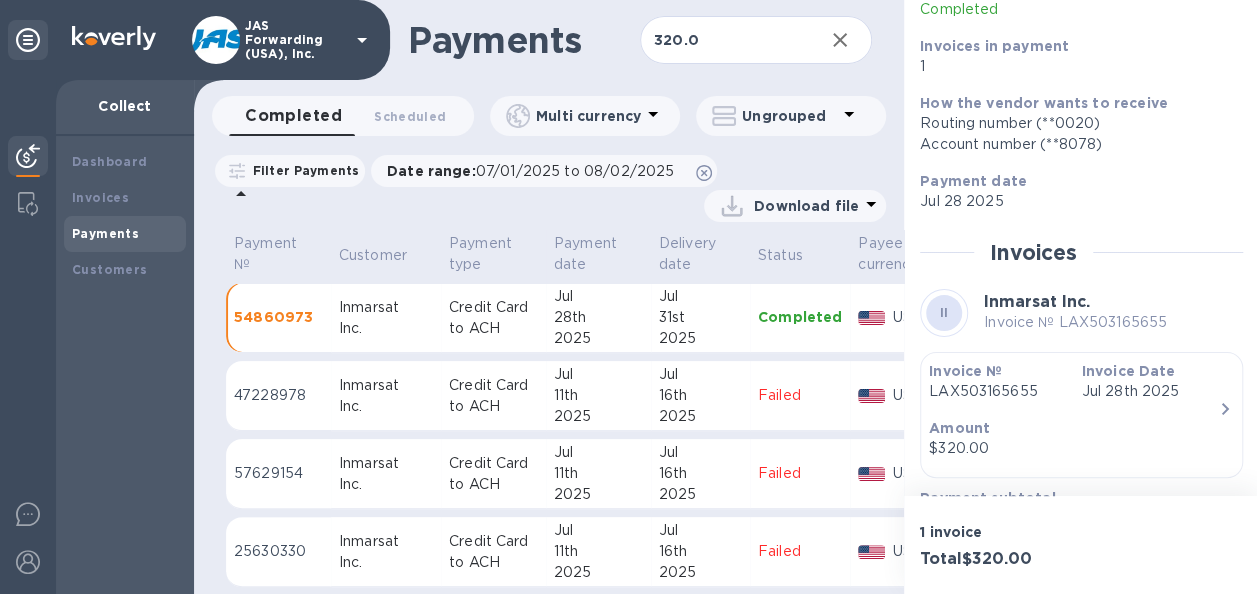 scroll, scrollTop: 295, scrollLeft: 0, axis: vertical 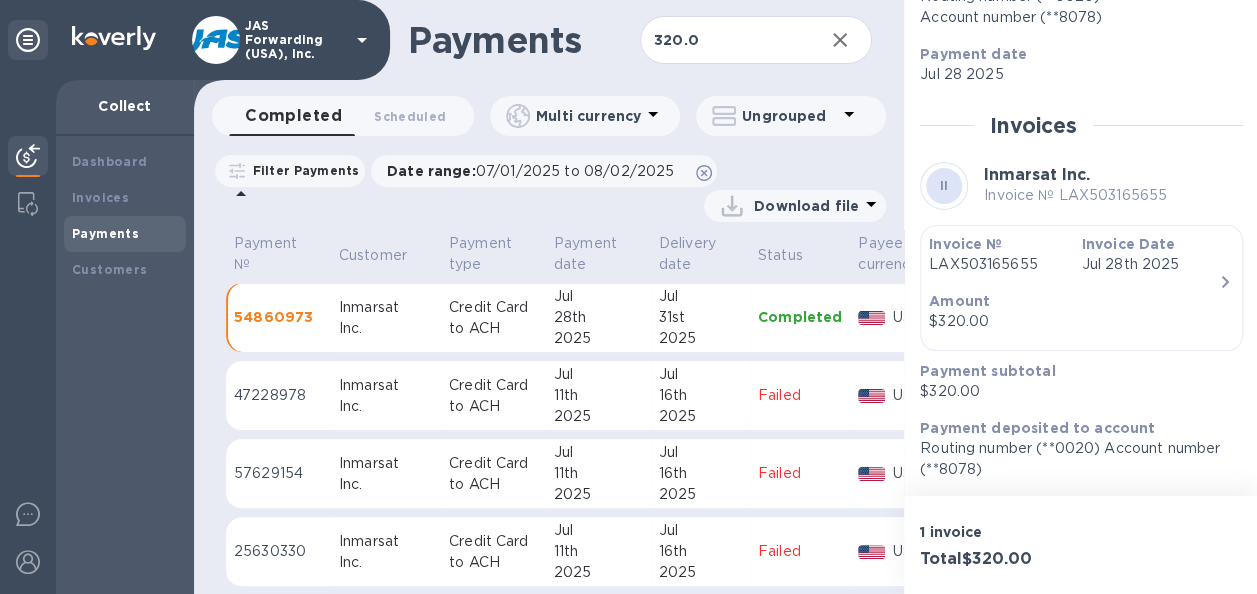 drag, startPoint x: 710, startPoint y: 44, endPoint x: 455, endPoint y: 44, distance: 255 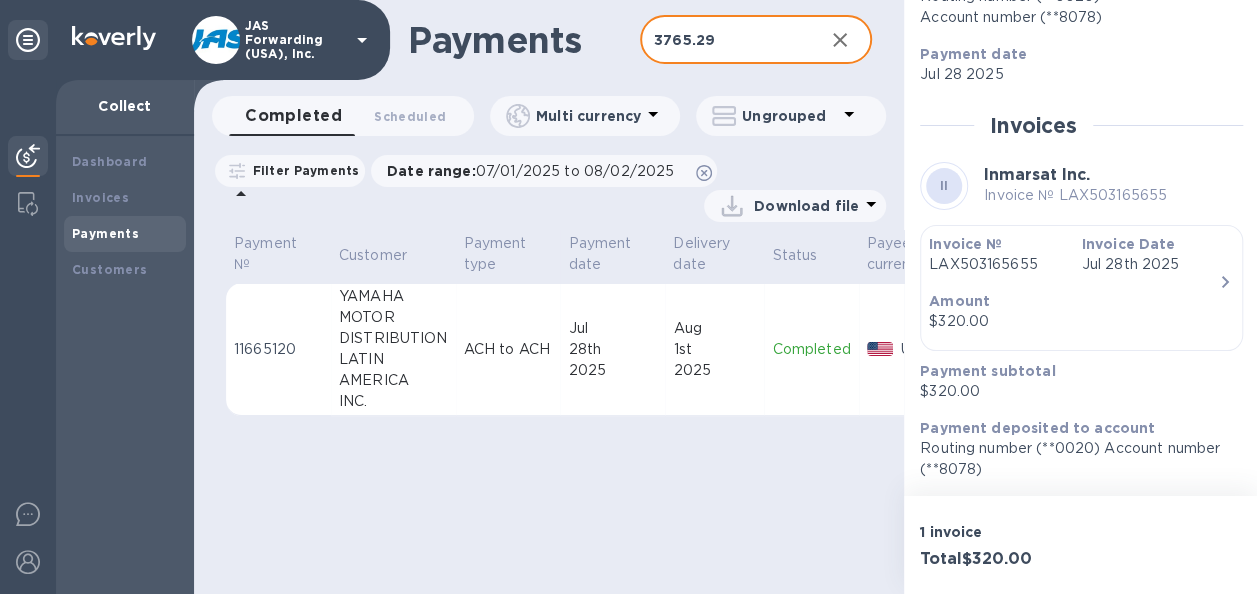 click on "Jul 28th 2025" at bounding box center [612, 349] 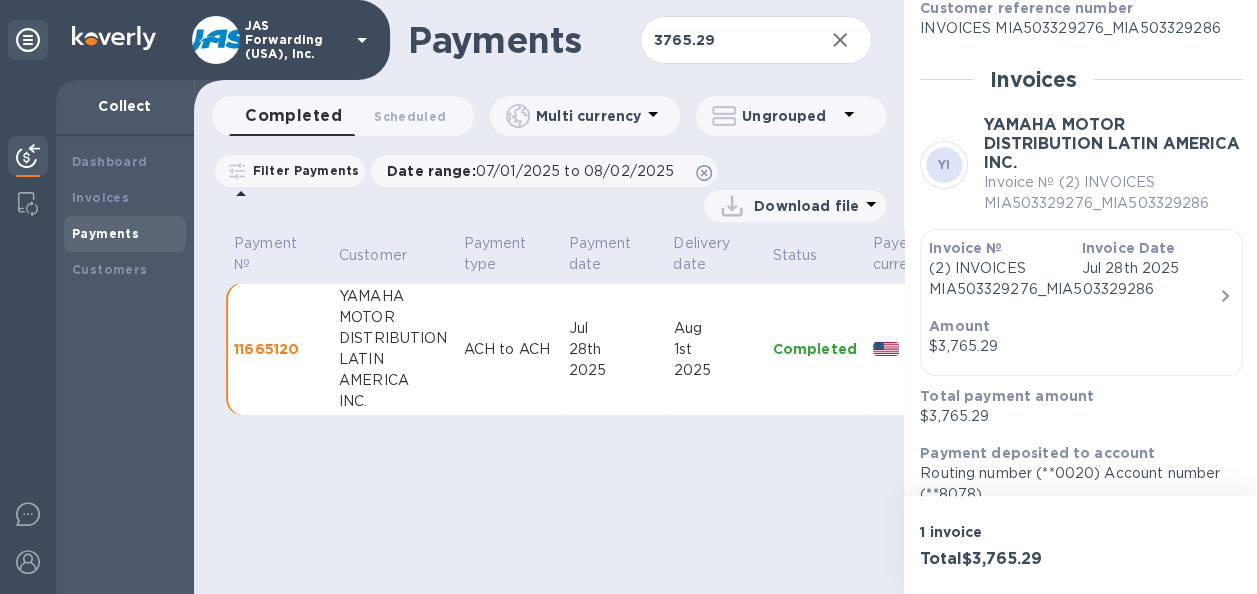 scroll, scrollTop: 400, scrollLeft: 0, axis: vertical 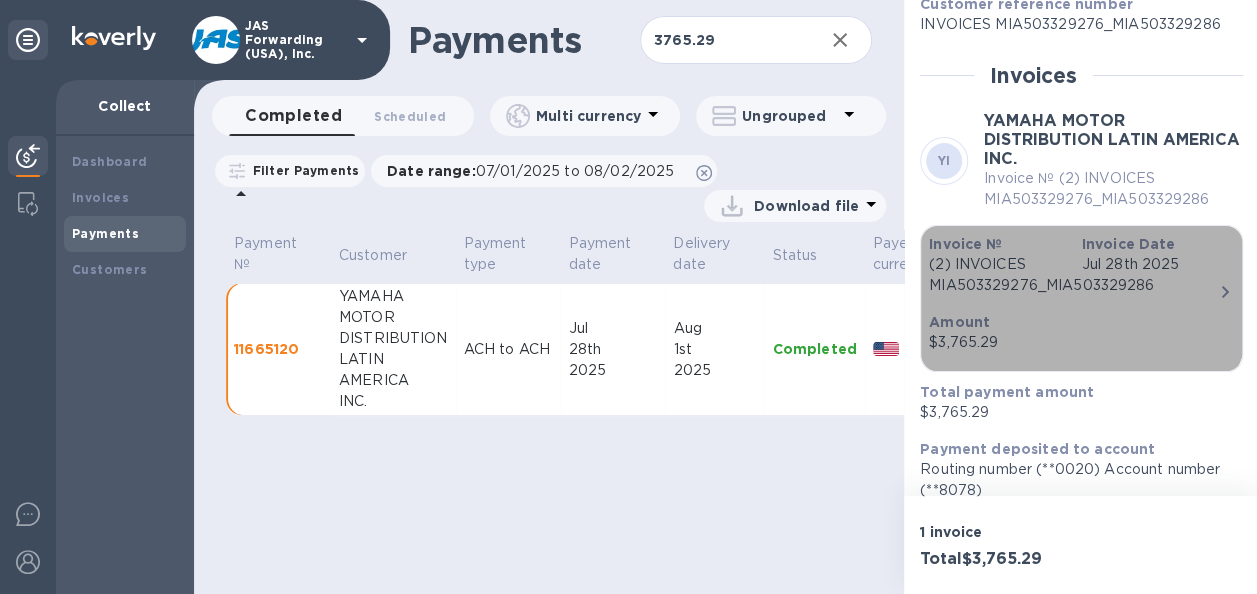 drag, startPoint x: 1032, startPoint y: 282, endPoint x: 926, endPoint y: 284, distance: 106.01887 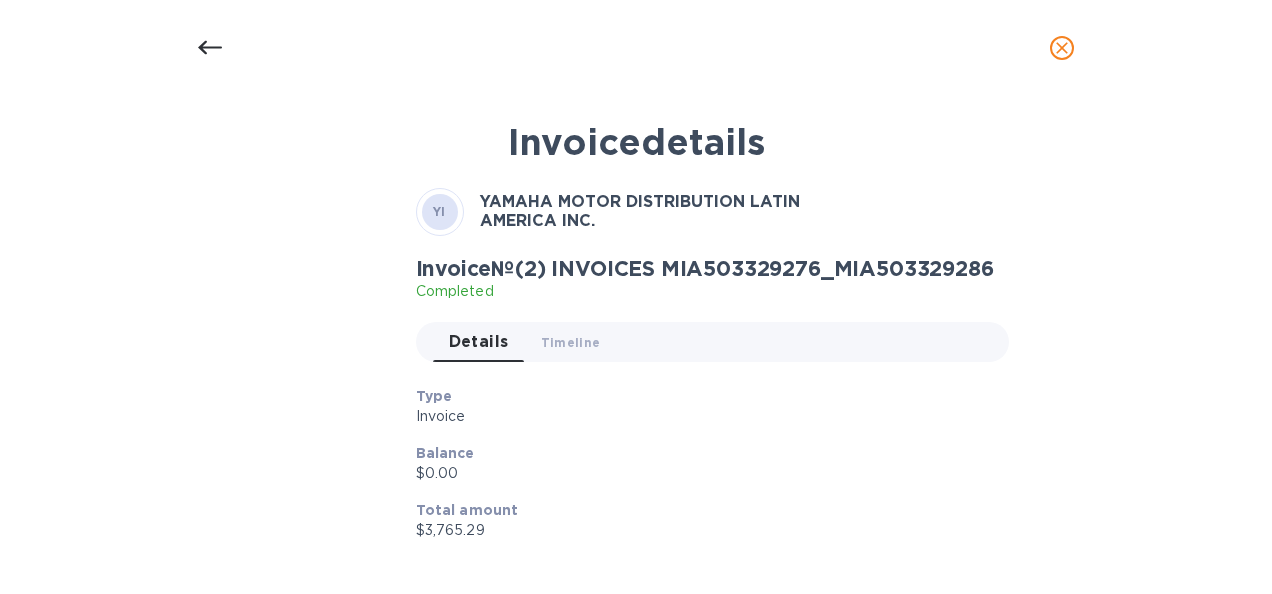 click at bounding box center (210, 48) 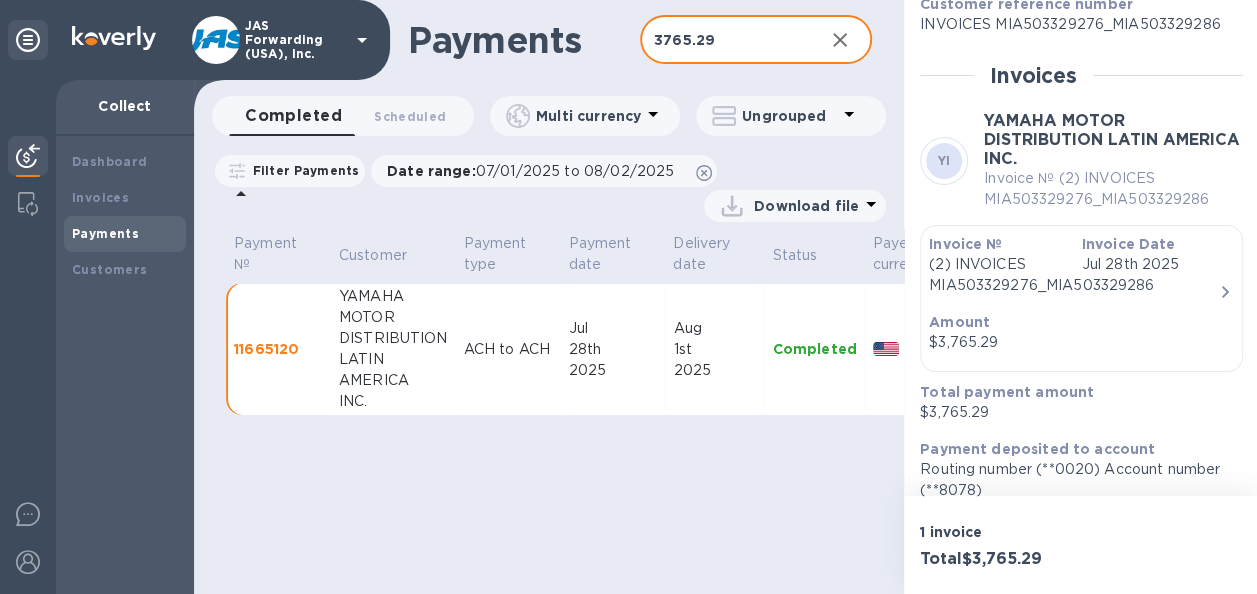 drag, startPoint x: 721, startPoint y: 42, endPoint x: 633, endPoint y: 41, distance: 88.005684 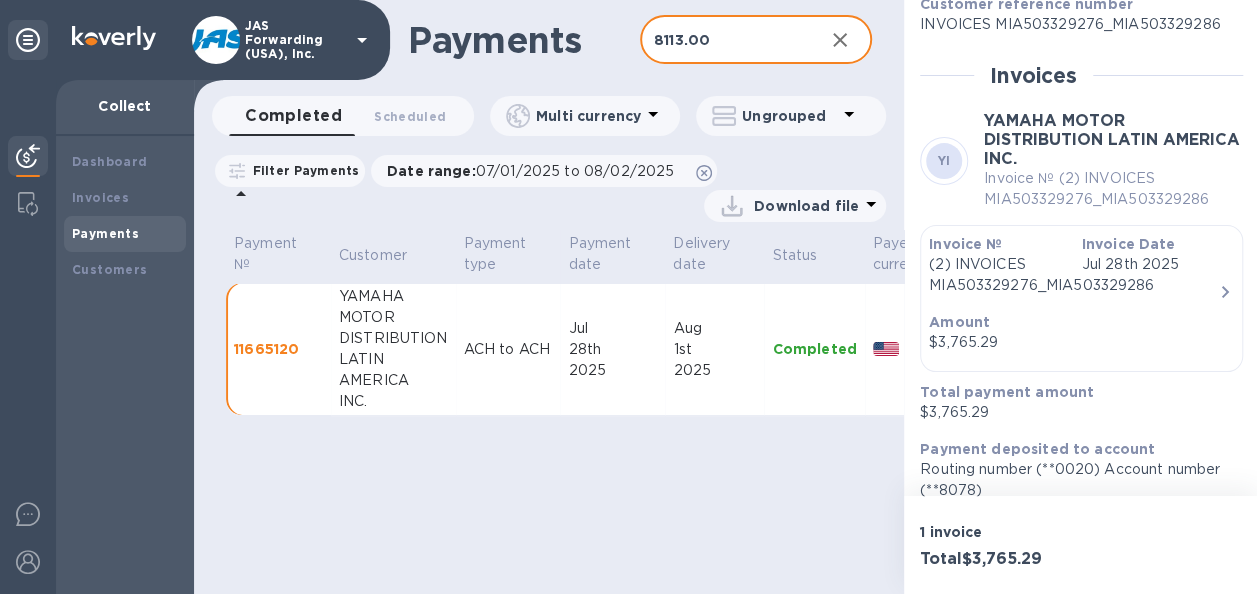 type on "8113.00" 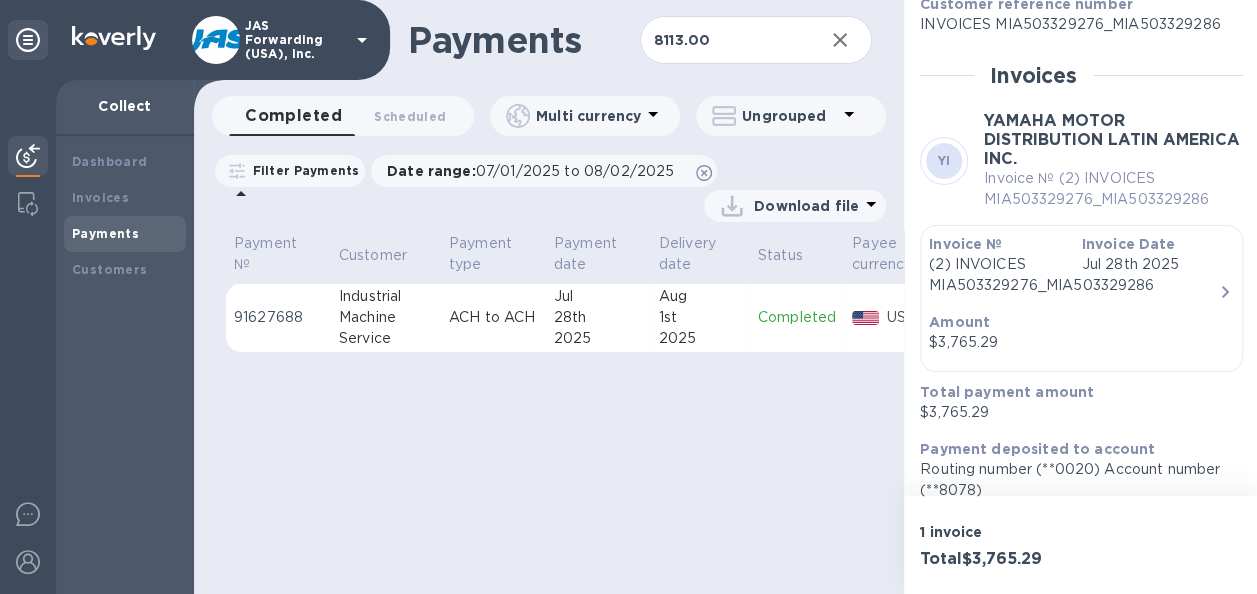 click on "2025" at bounding box center (598, 338) 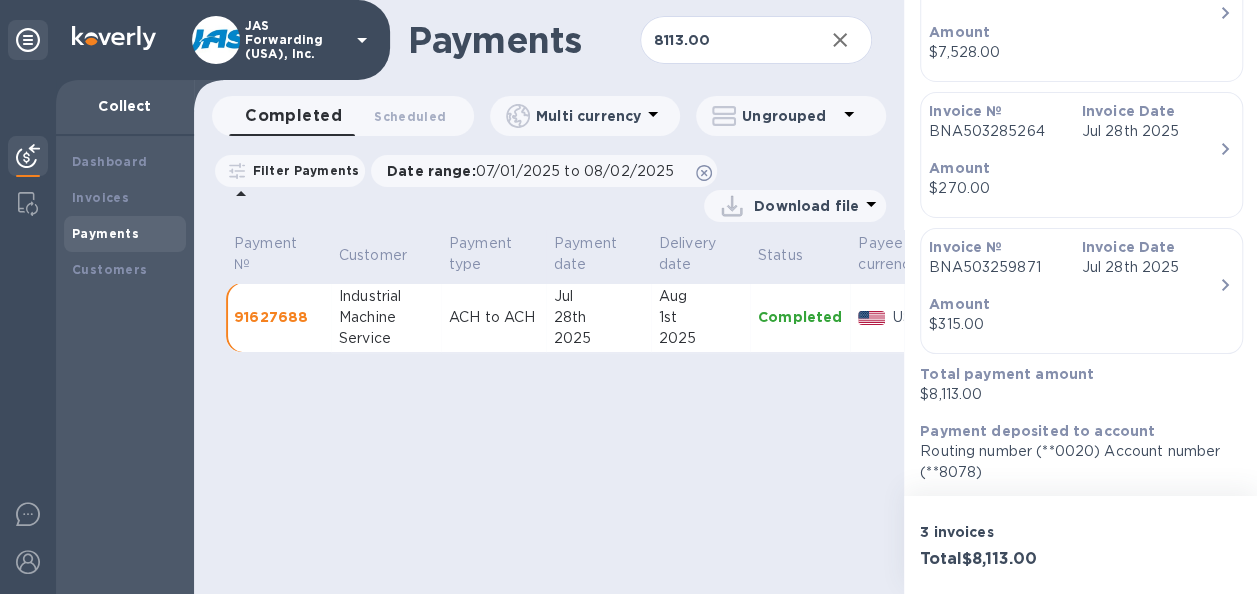 scroll, scrollTop: 563, scrollLeft: 0, axis: vertical 